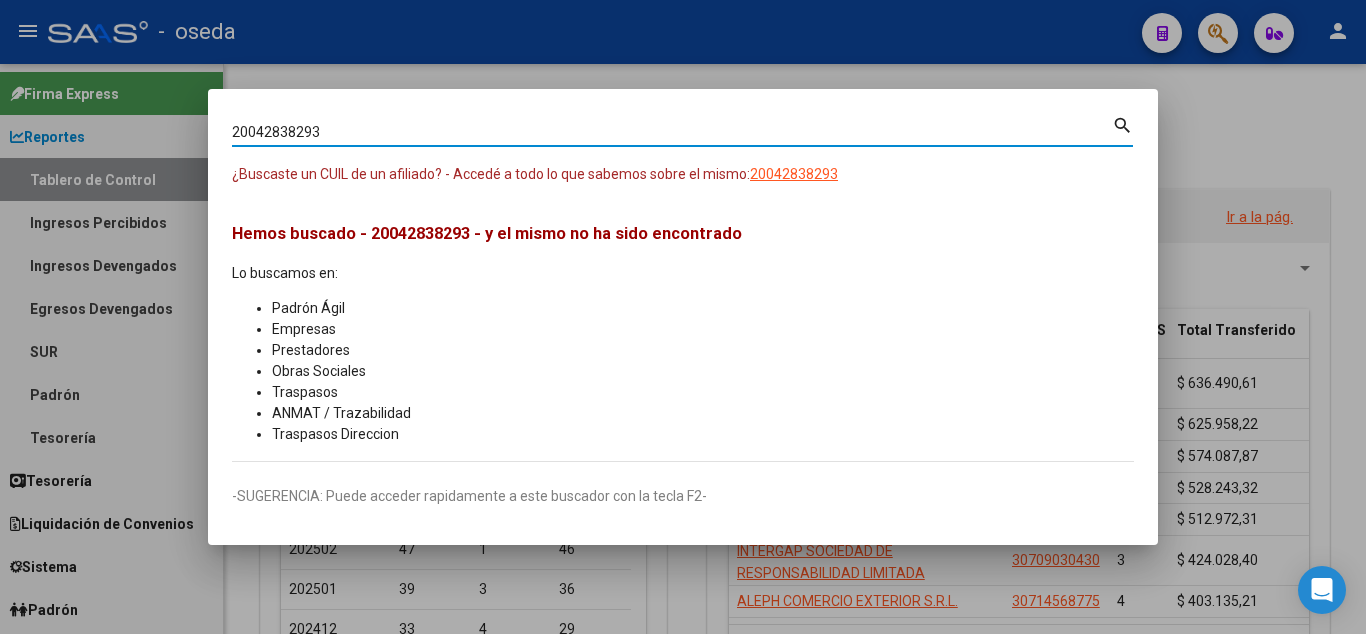 scroll, scrollTop: 0, scrollLeft: 0, axis: both 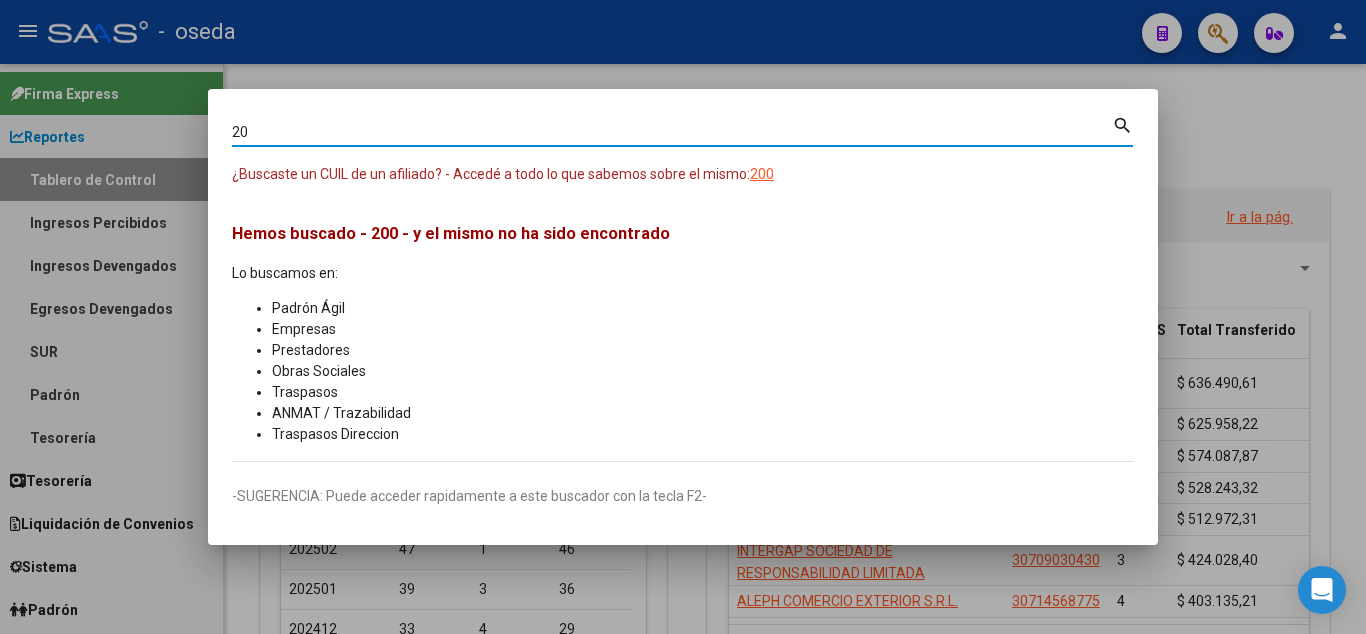 type on "2" 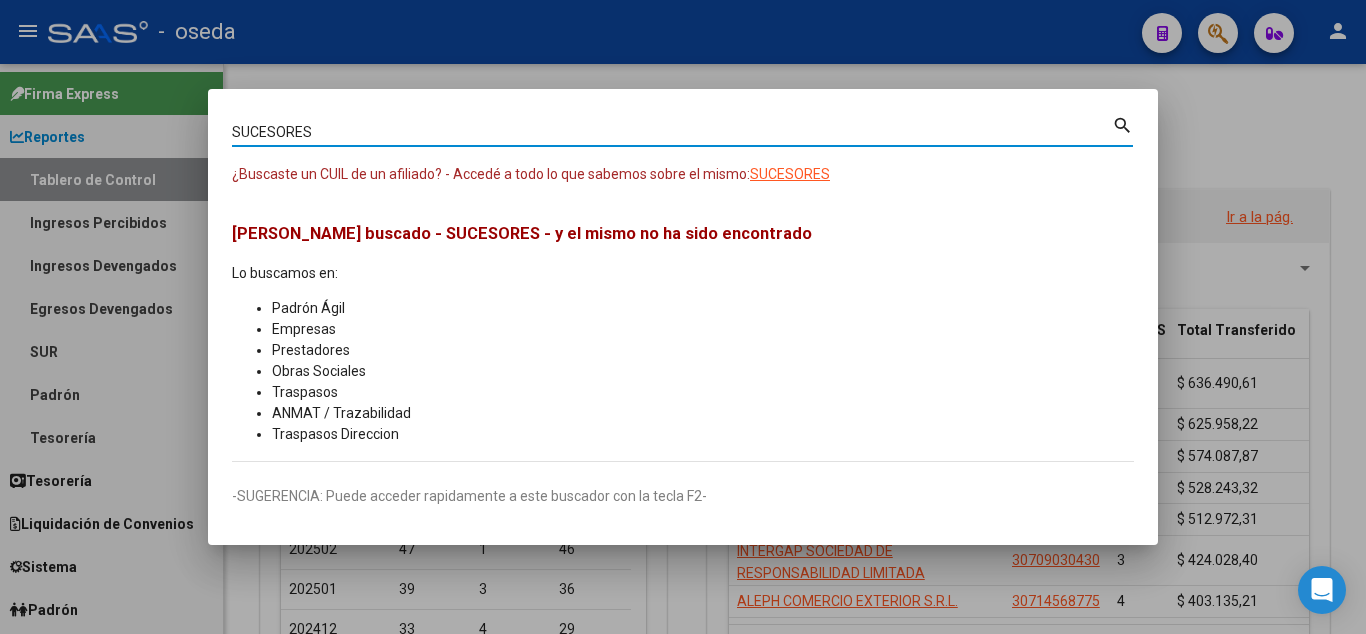 type on "SUCESORES" 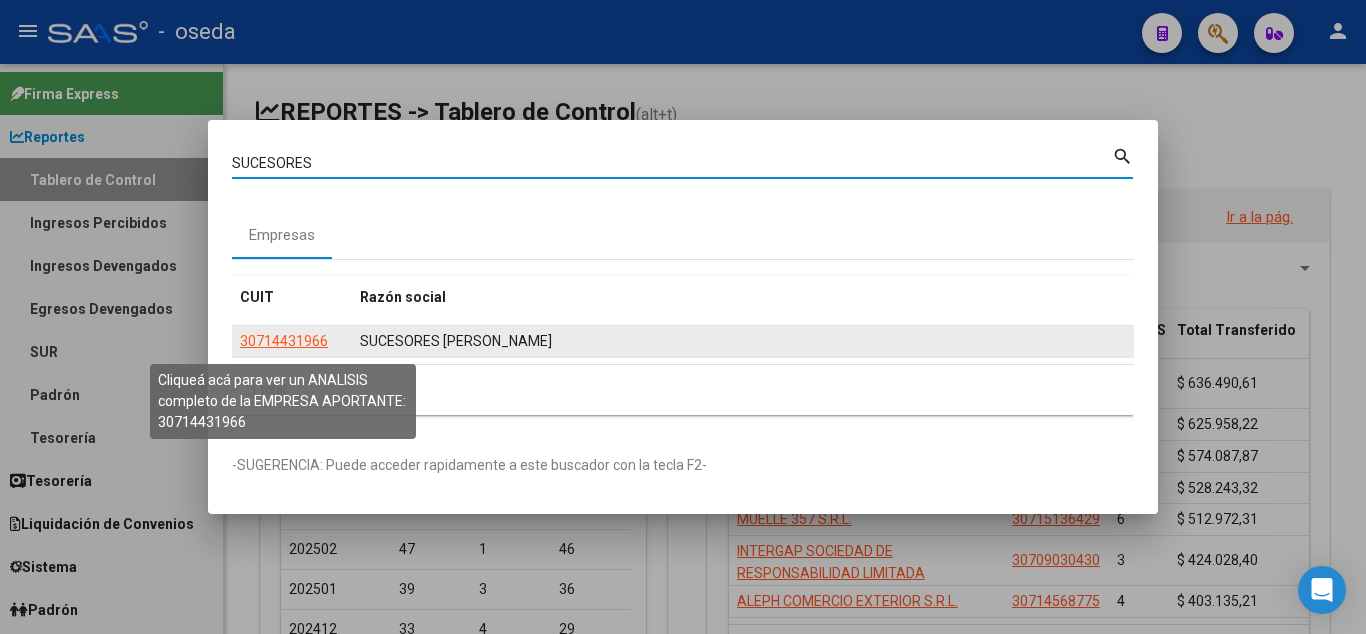 click on "30714431966" 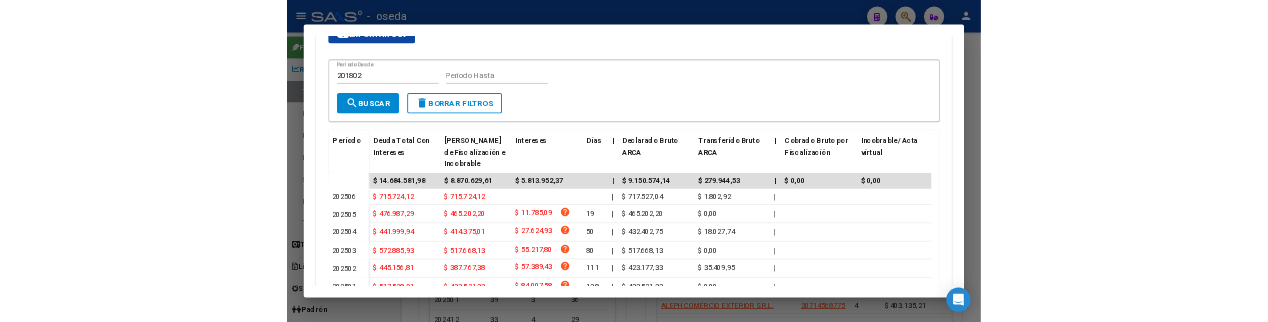 scroll, scrollTop: 510, scrollLeft: 0, axis: vertical 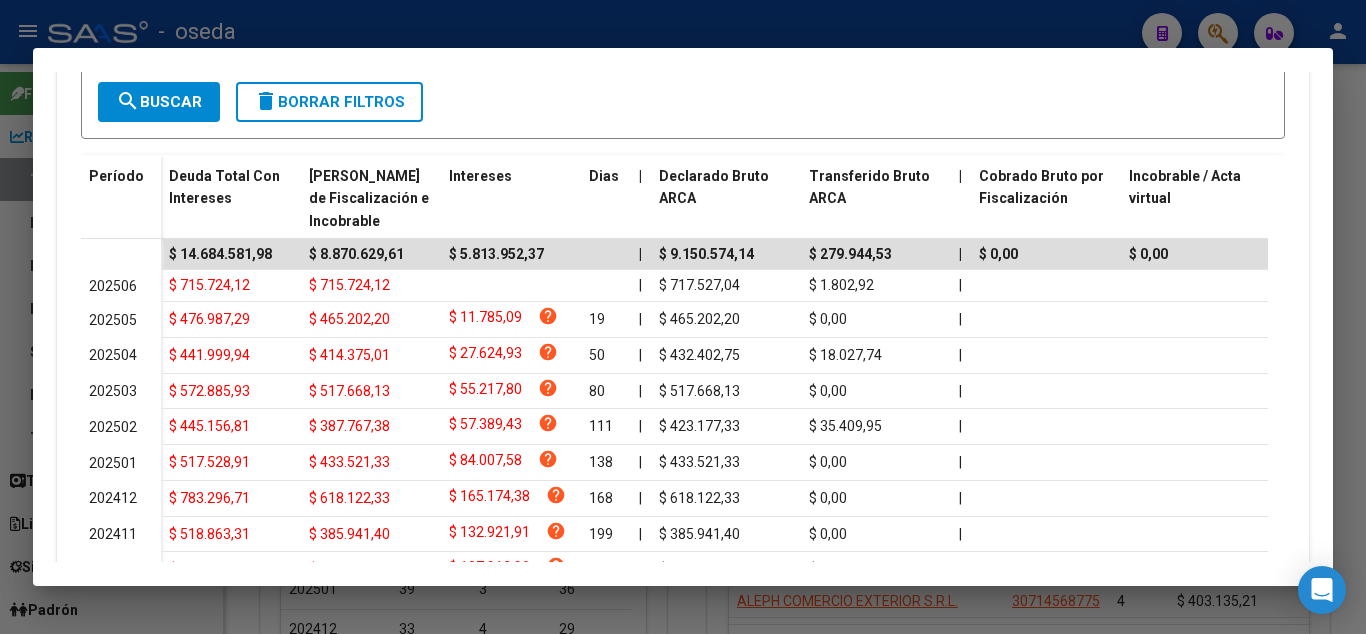 drag, startPoint x: 1091, startPoint y: 24, endPoint x: 1166, endPoint y: 26, distance: 75.026665 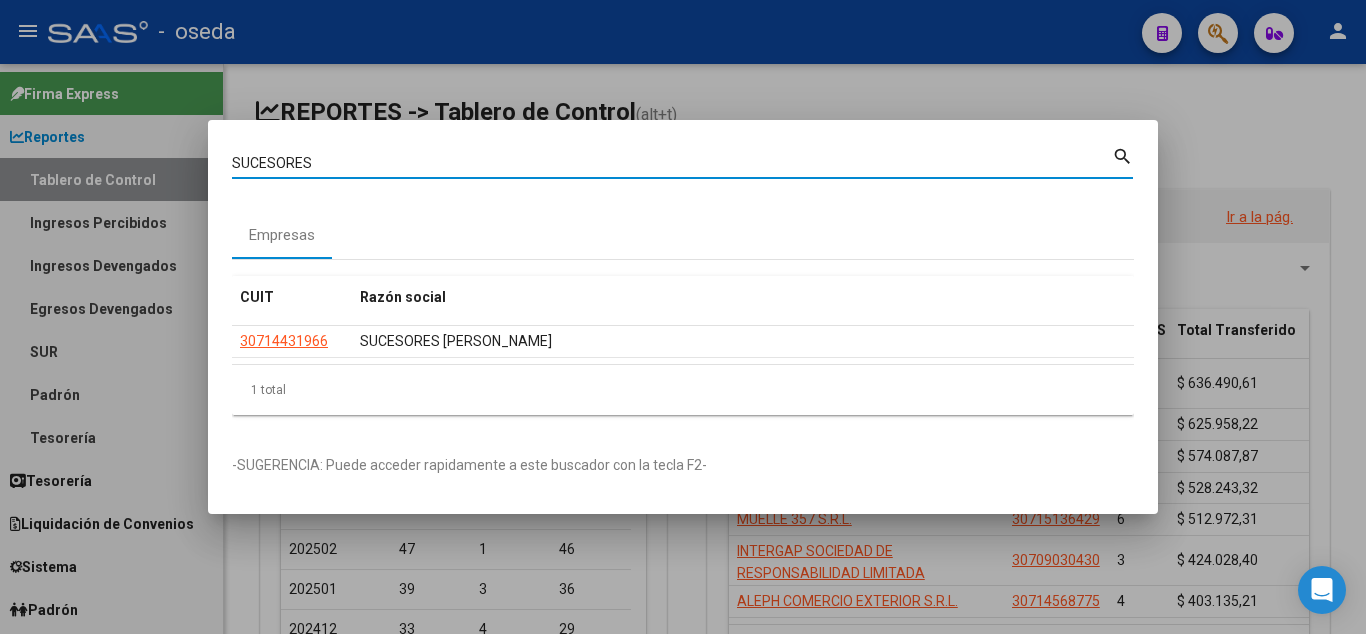 click on "SUCESORES" at bounding box center [672, 163] 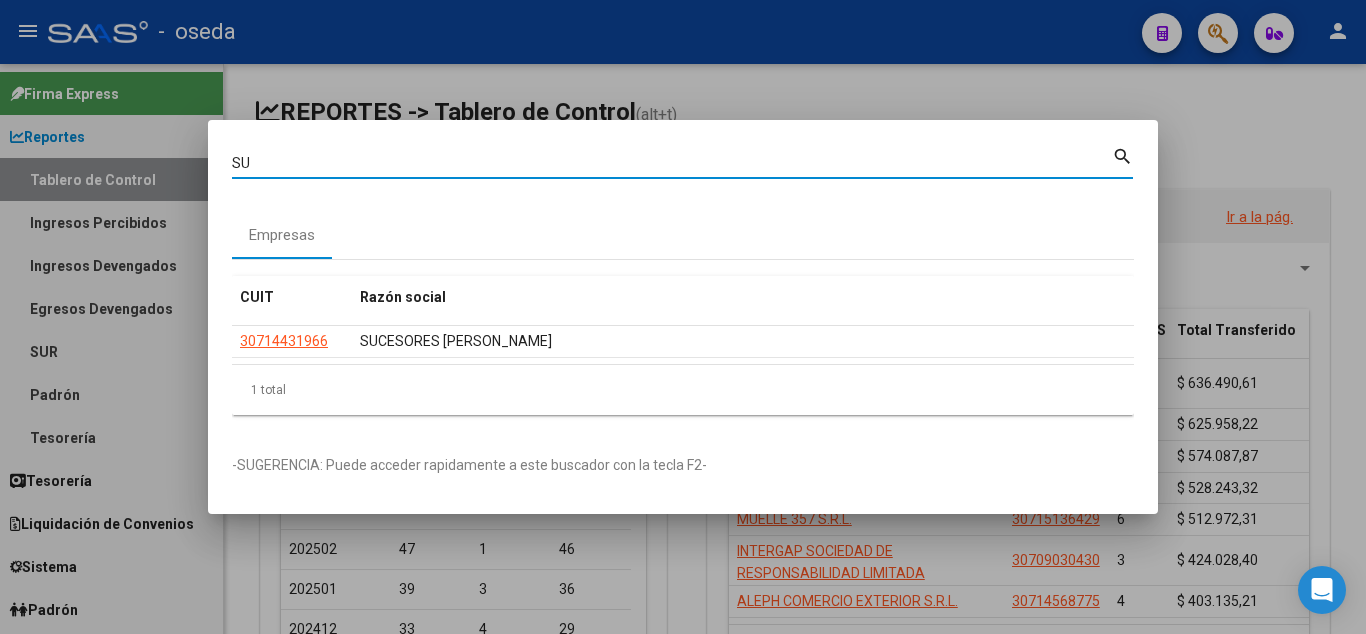 type on "S" 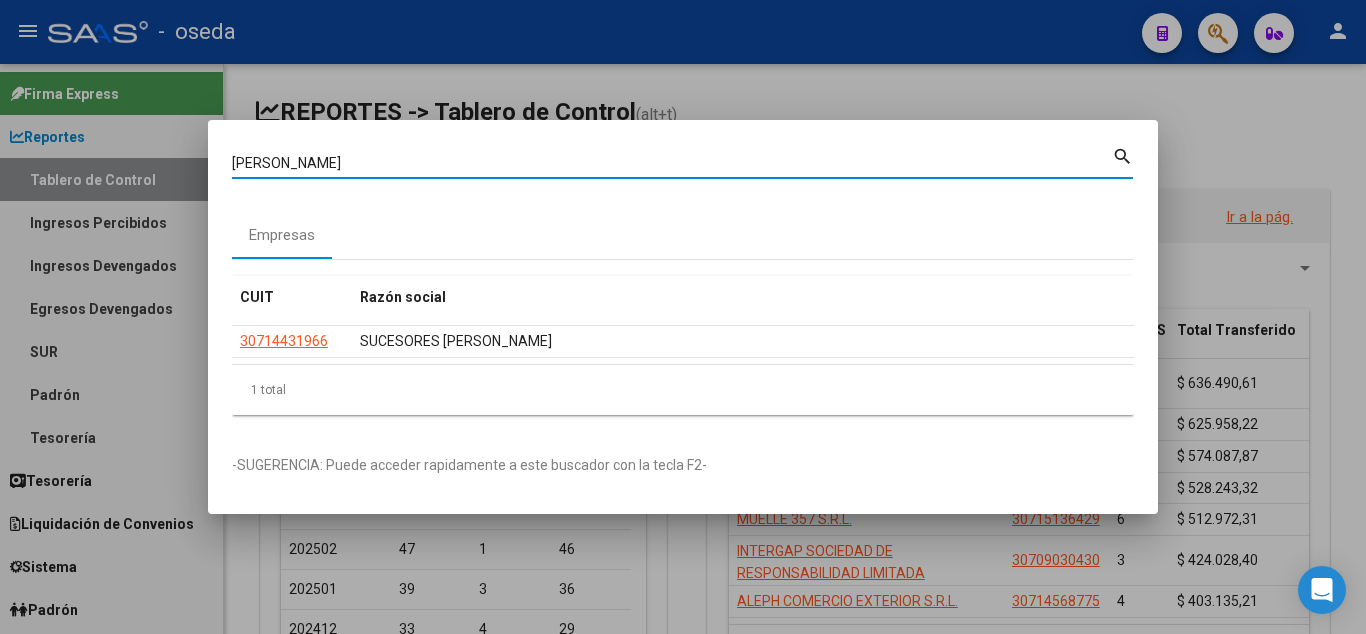 type on "[PERSON_NAME]" 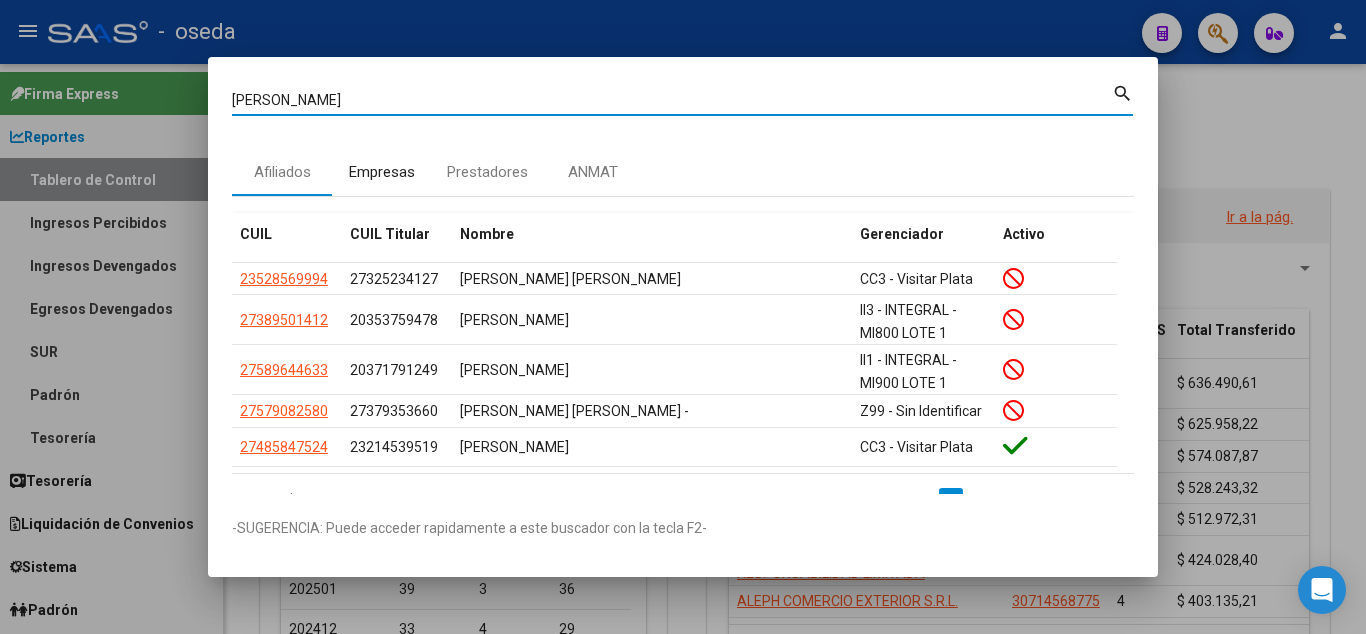 click on "Empresas" at bounding box center (382, 172) 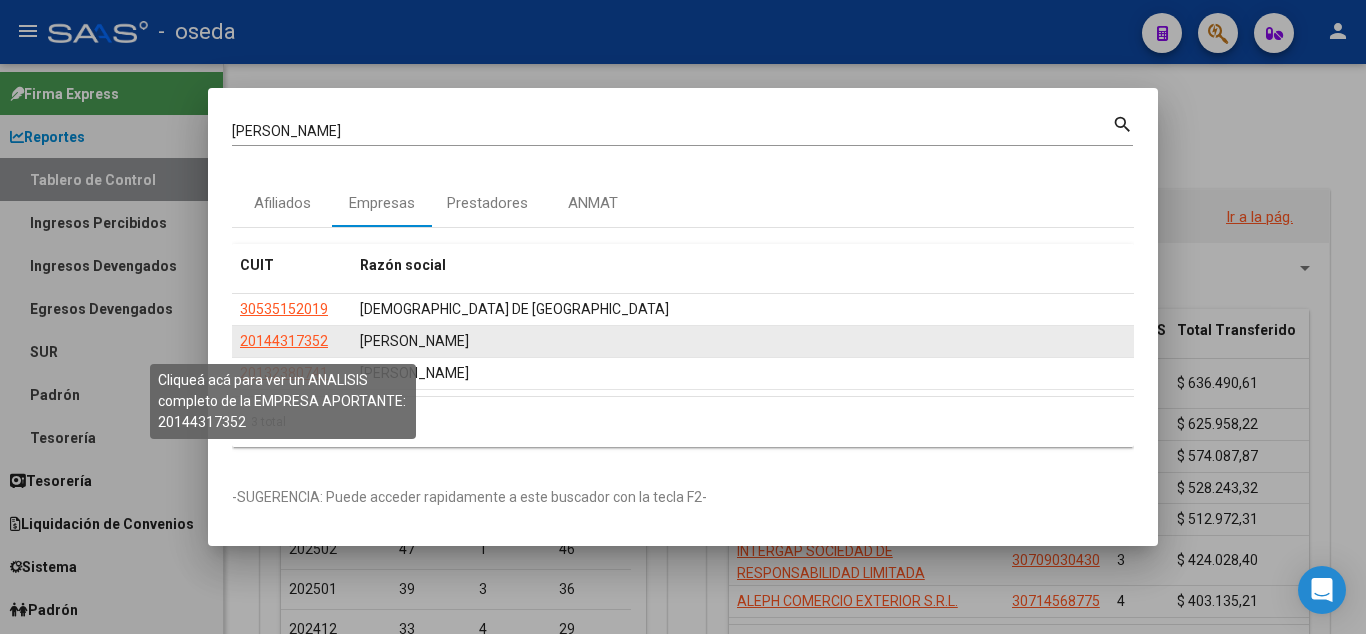 click on "20144317352" 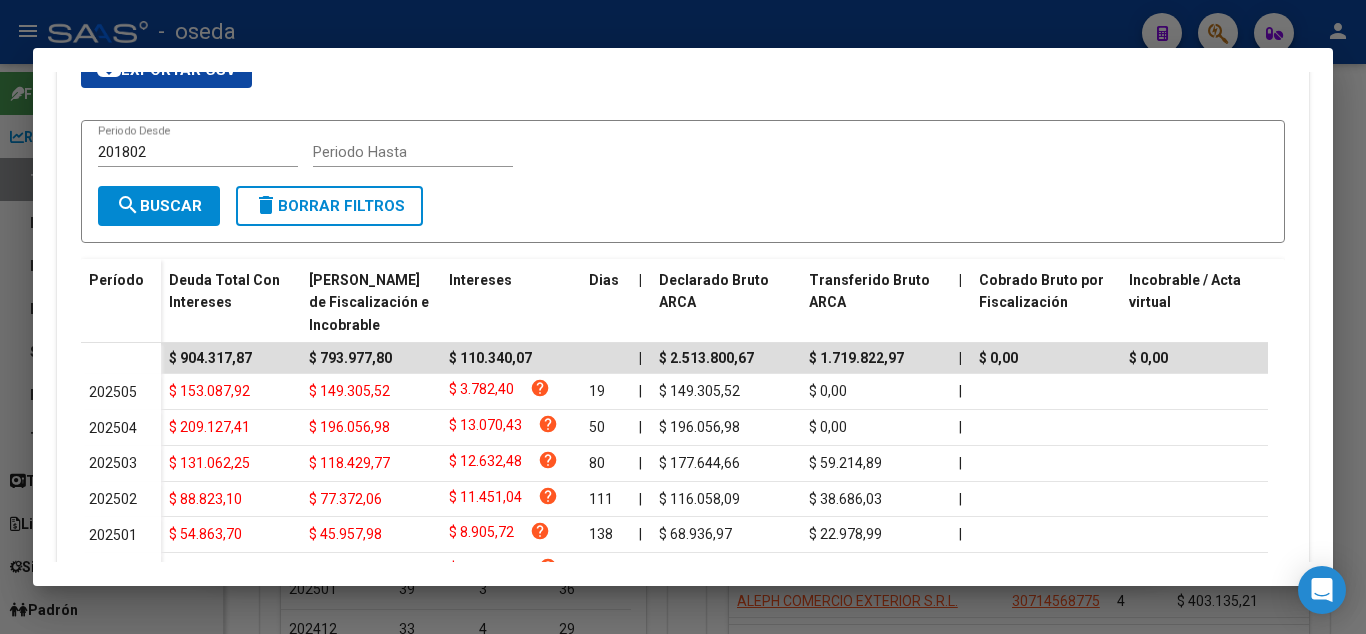 scroll, scrollTop: 408, scrollLeft: 0, axis: vertical 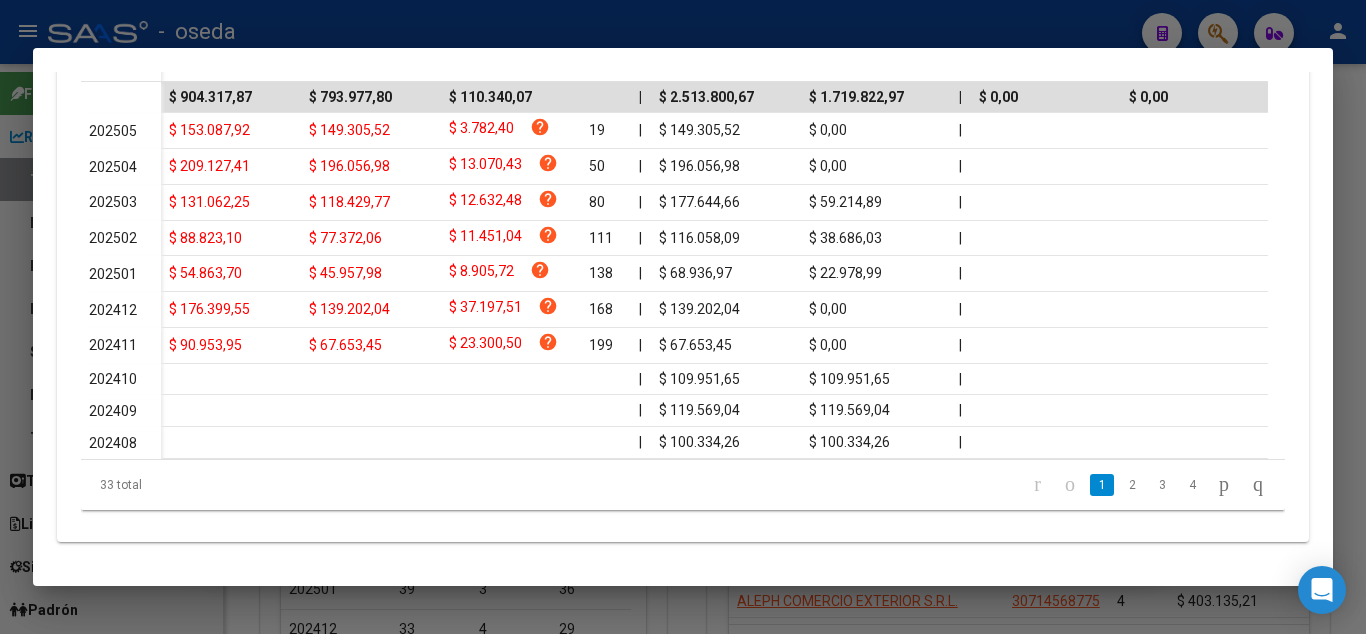drag, startPoint x: 941, startPoint y: 23, endPoint x: 1020, endPoint y: 21, distance: 79.025314 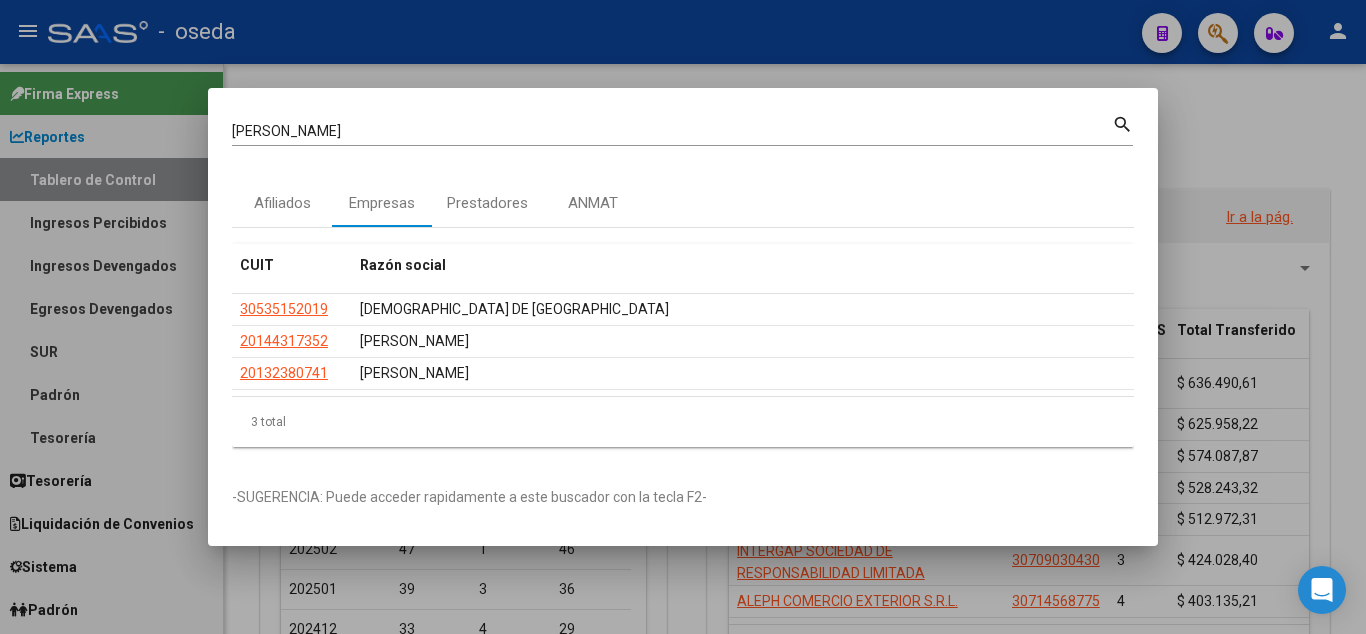 drag, startPoint x: 1219, startPoint y: 33, endPoint x: 793, endPoint y: 29, distance: 426.01877 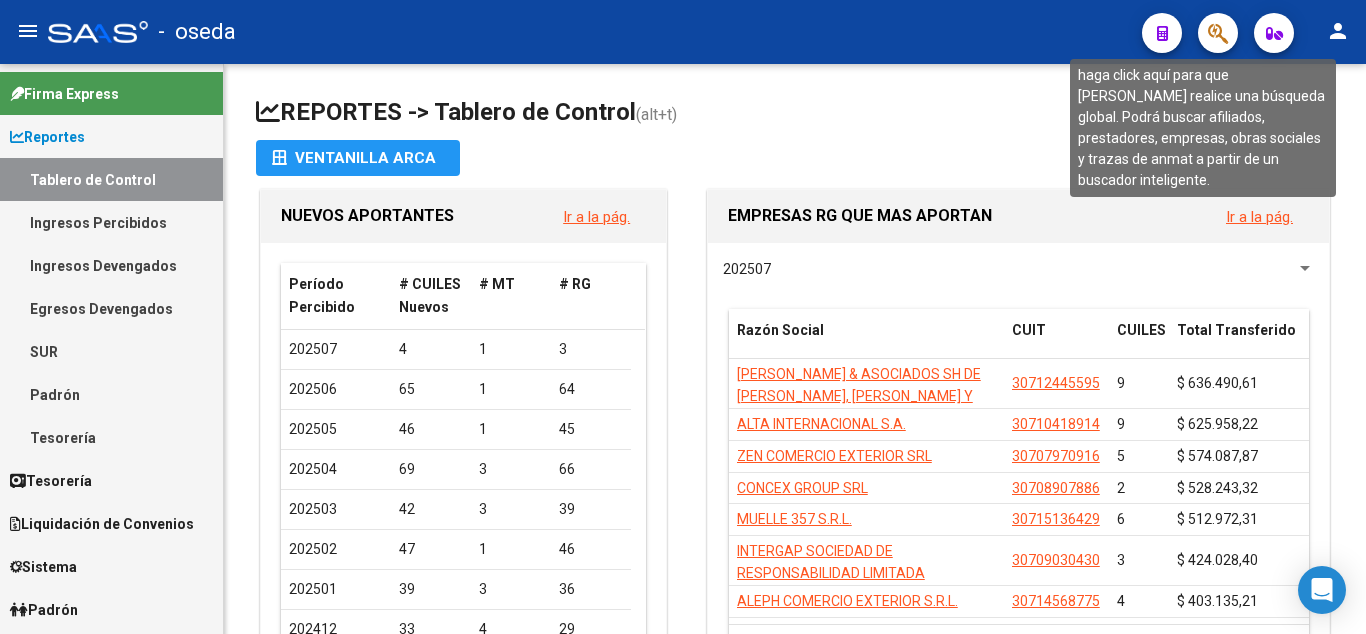 click 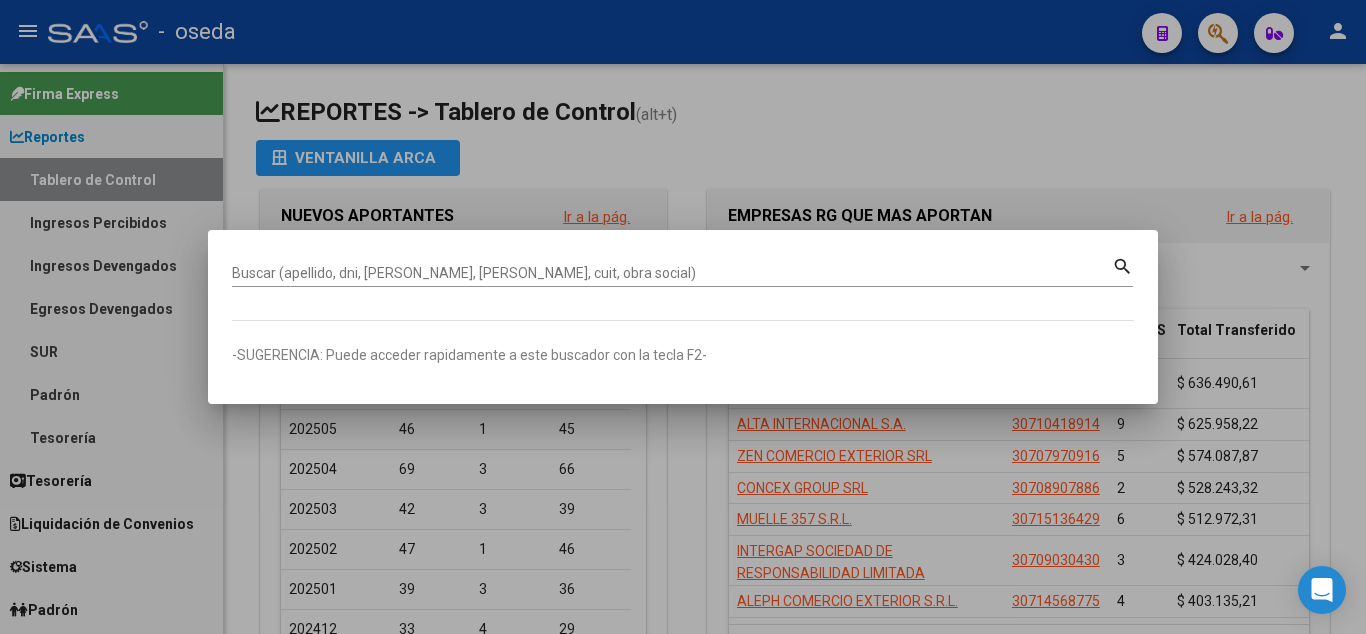 click on "Buscar (apellido, dni, [PERSON_NAME], nro traspaso, cuit, obra social) search" at bounding box center (682, 270) 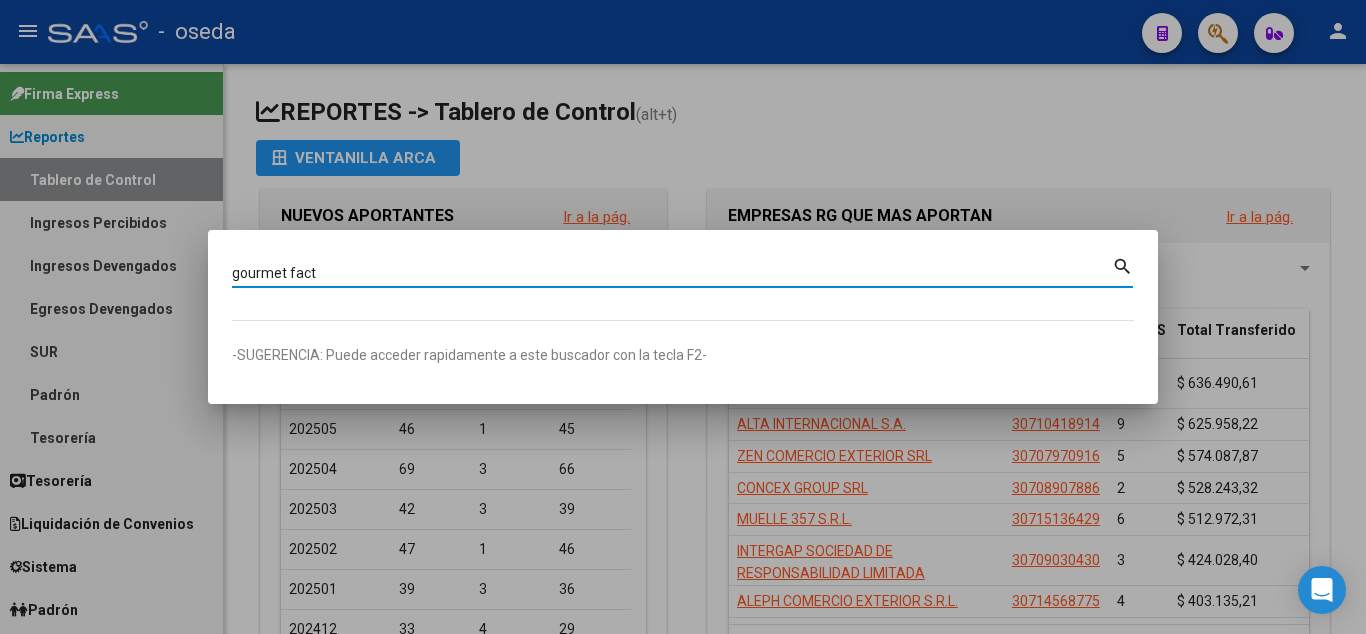 type on "gourmet fact" 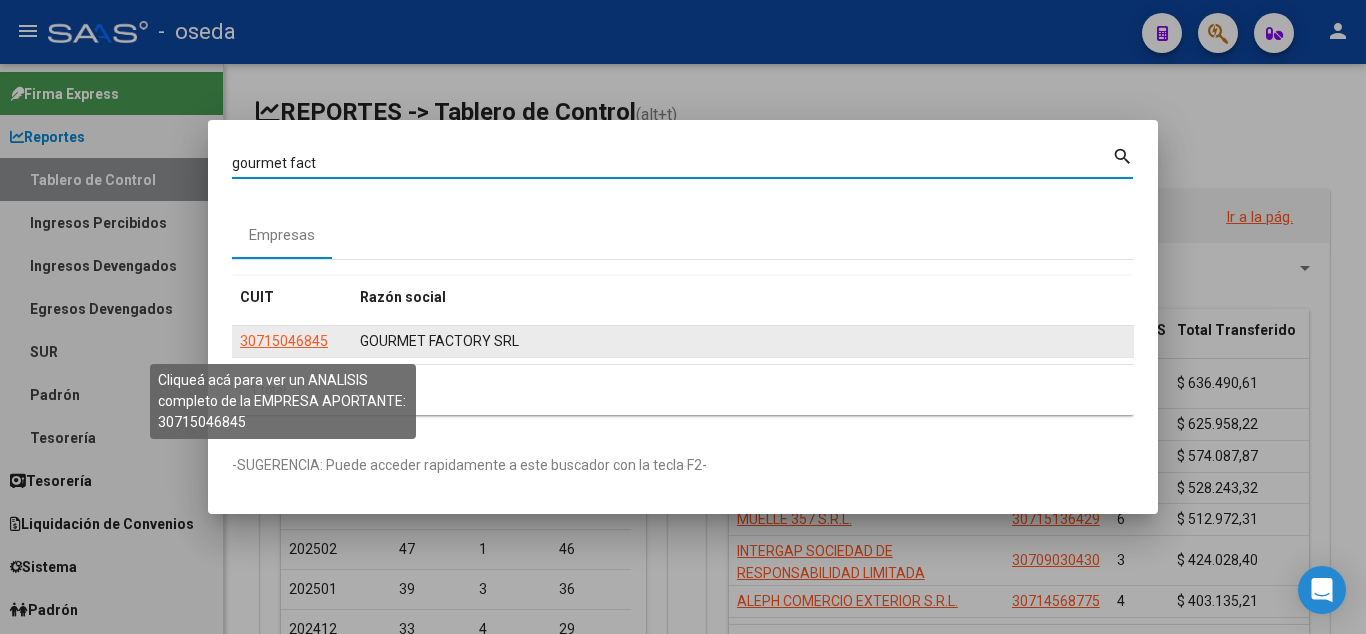 click on "30715046845" 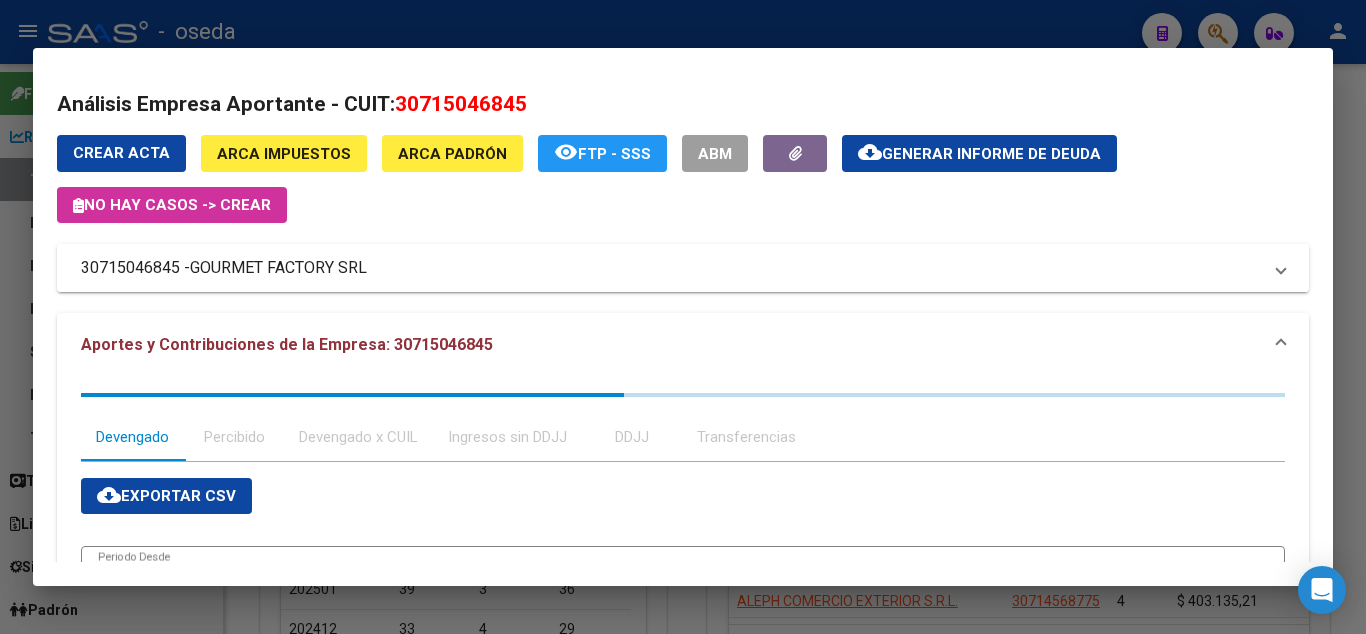 click on "30715046845 -   GOURMET FACTORY SRL" at bounding box center (671, 268) 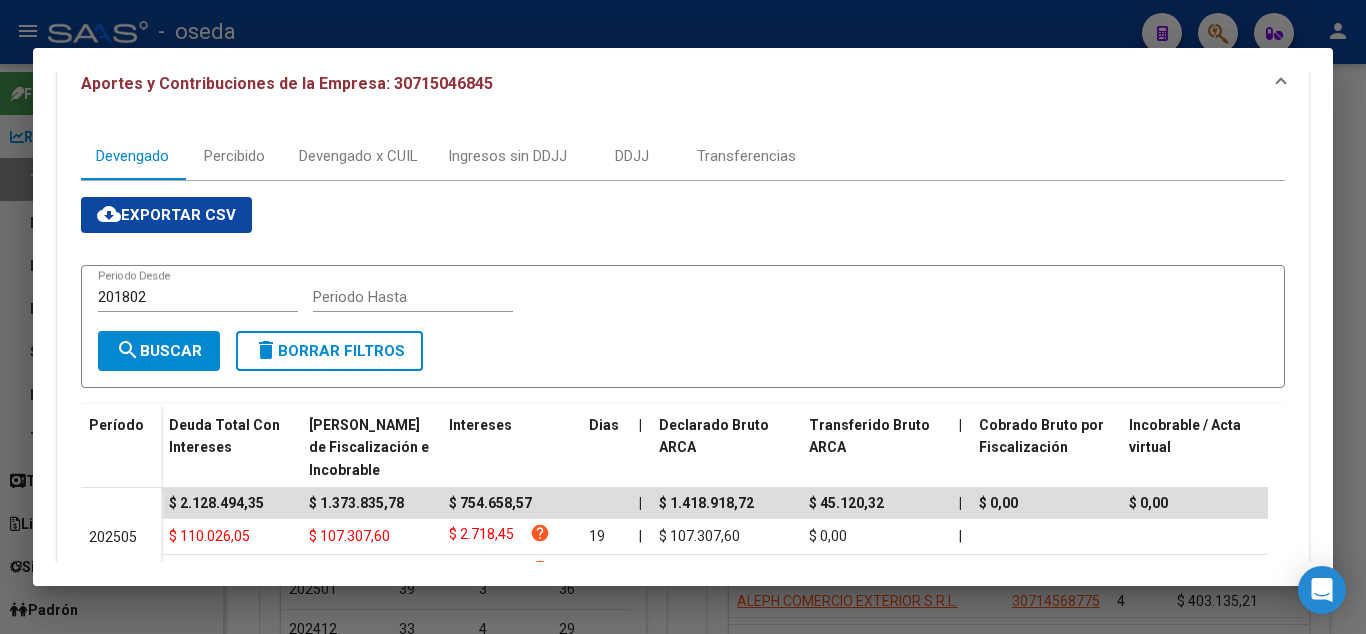 scroll, scrollTop: 612, scrollLeft: 0, axis: vertical 